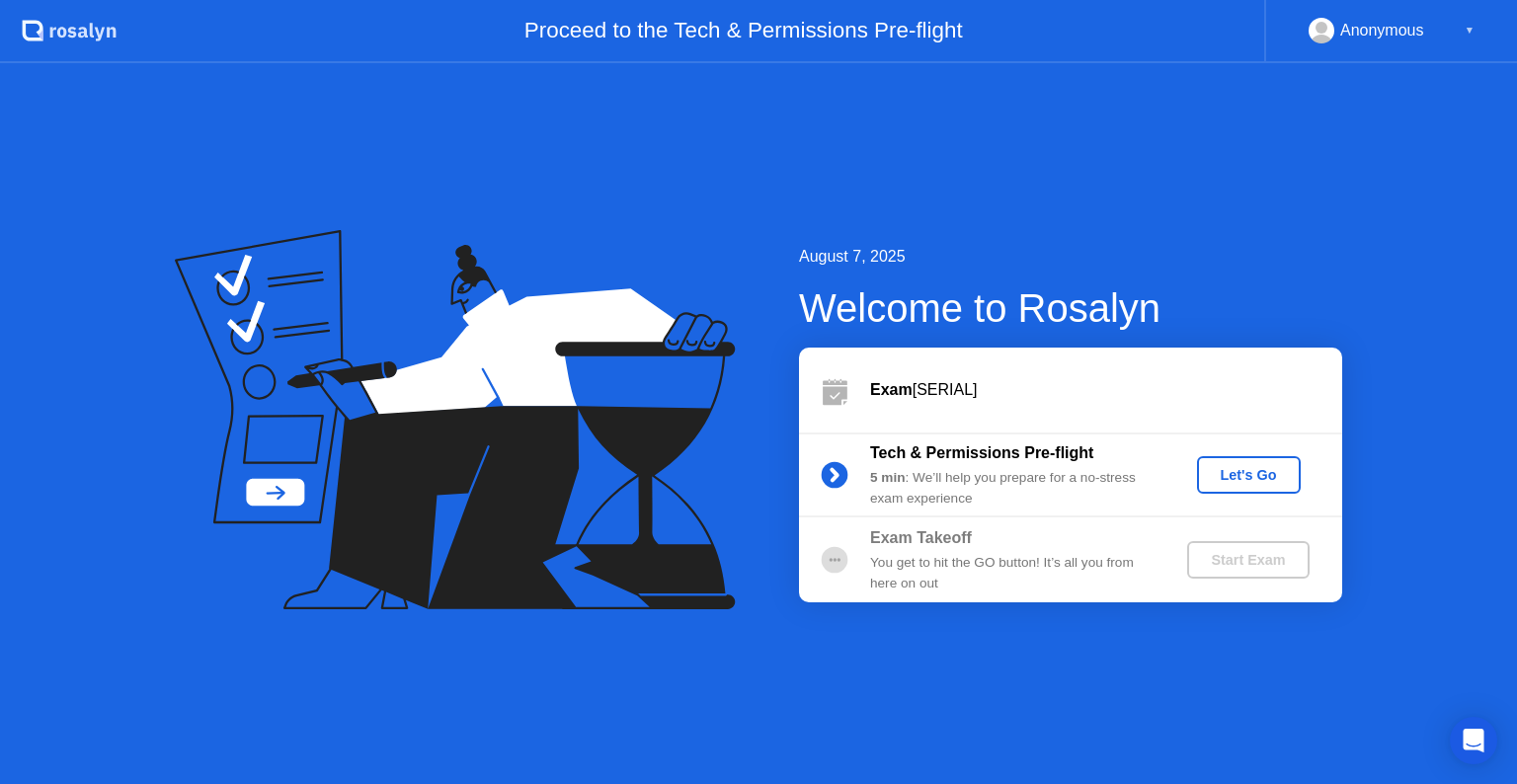 scroll, scrollTop: 0, scrollLeft: 0, axis: both 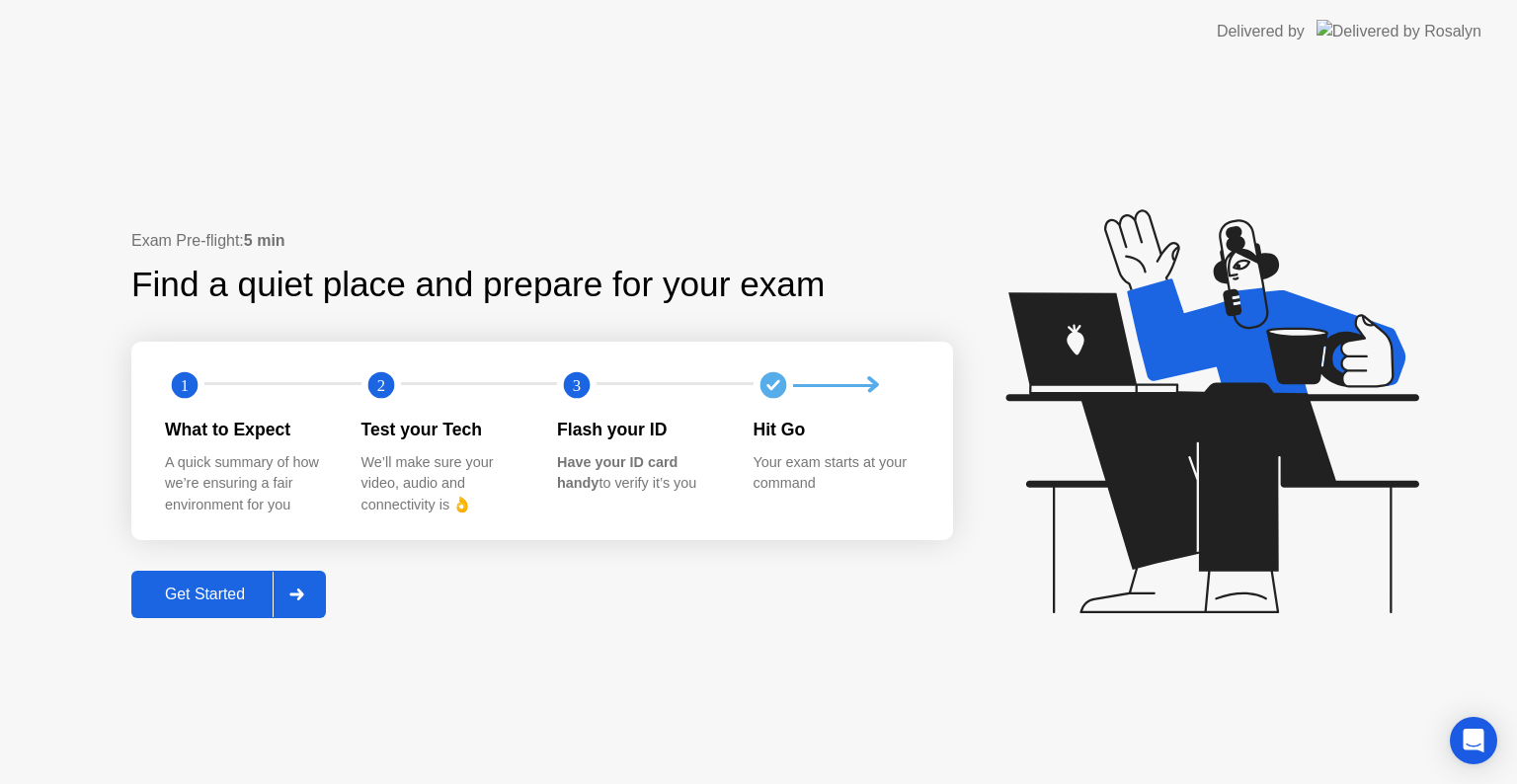click 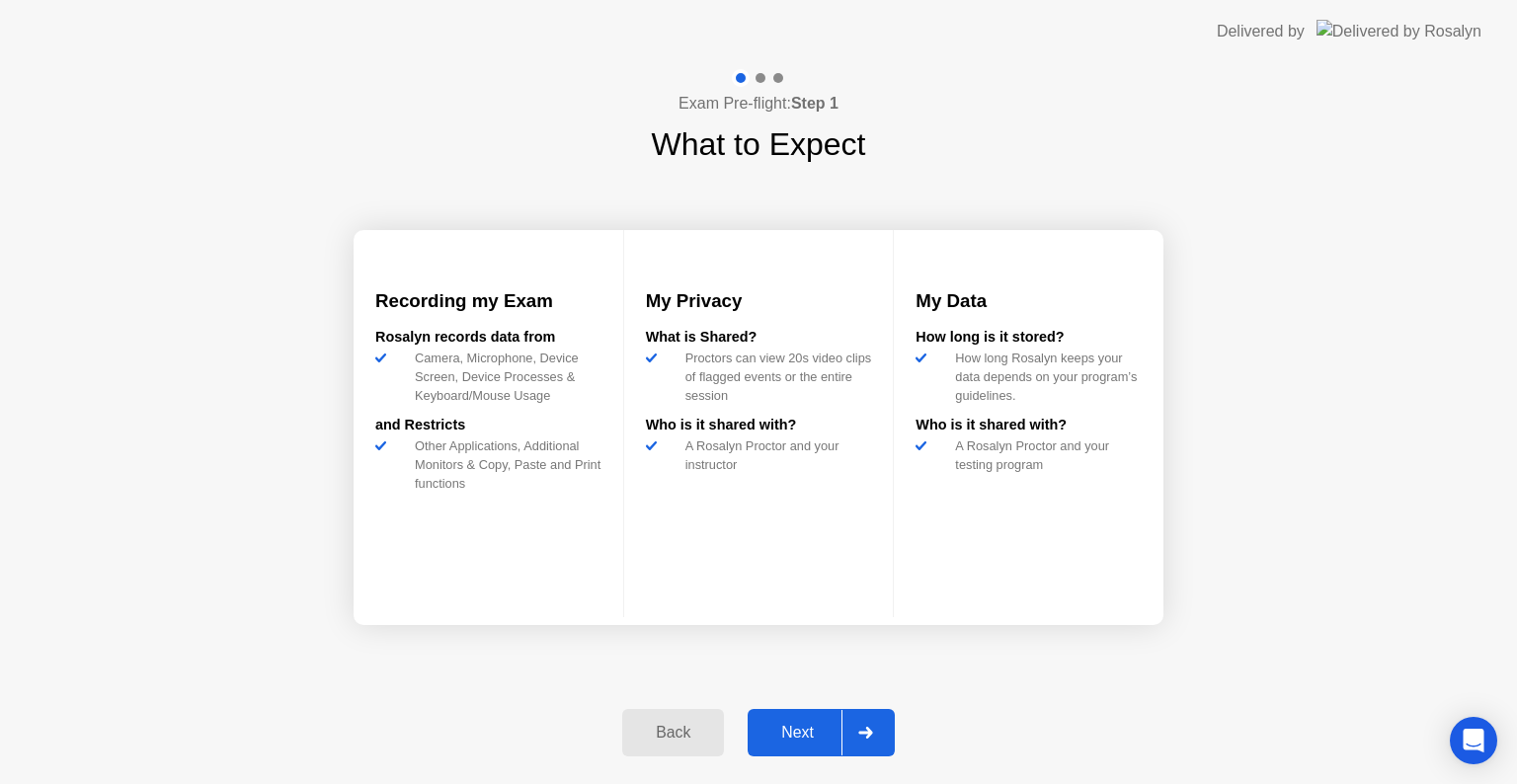 click on "Next" 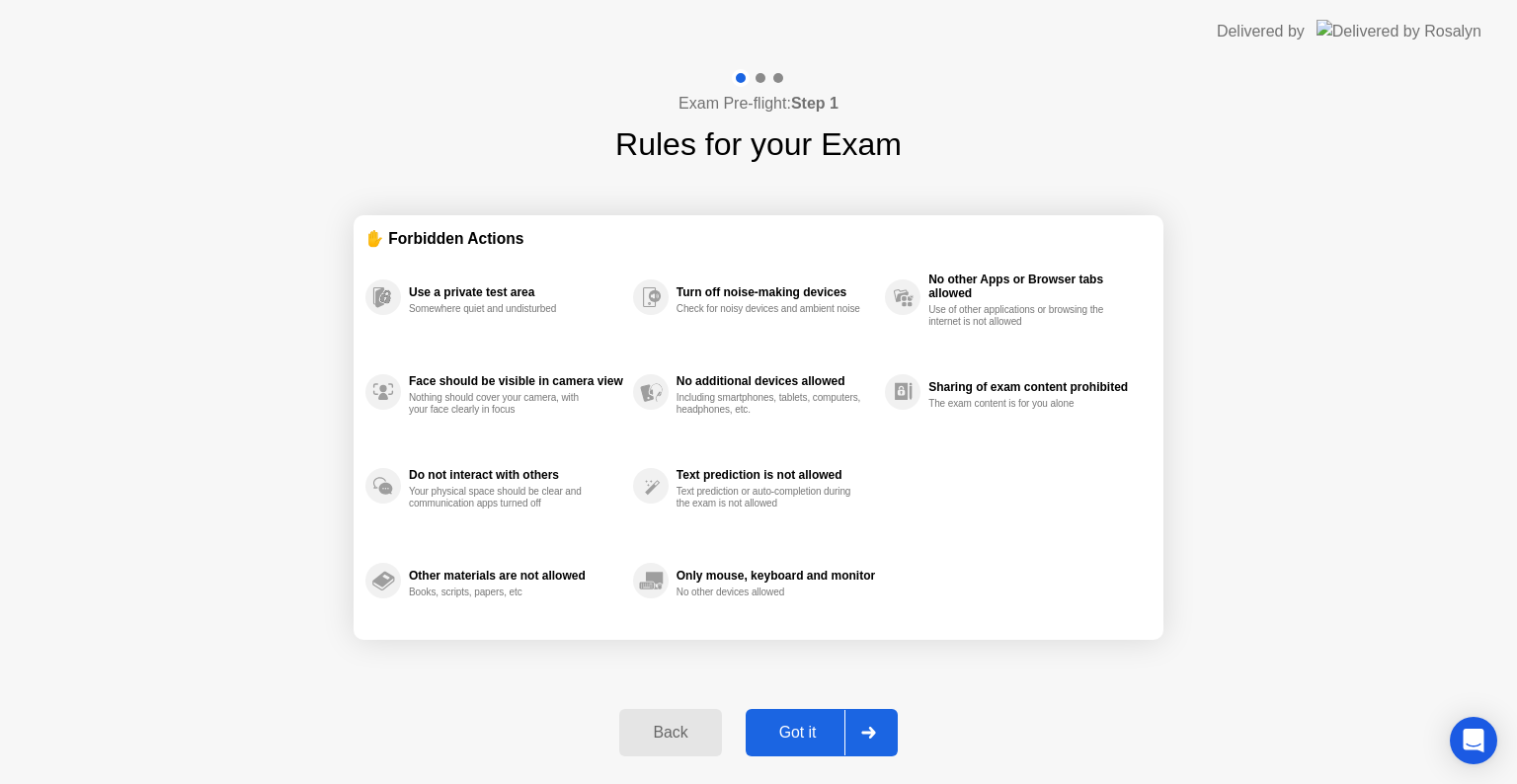 click on "Got it" 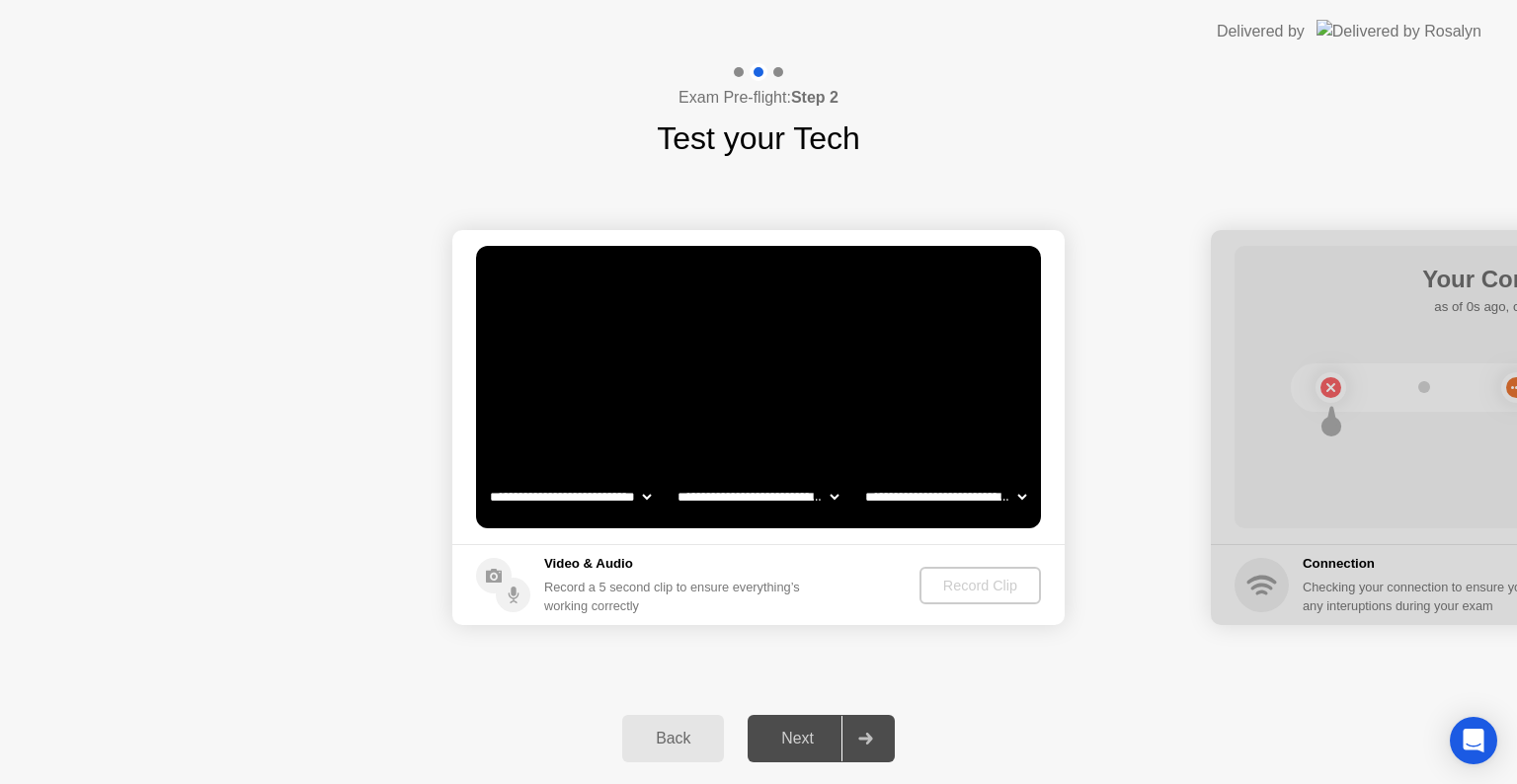 click on "**********" 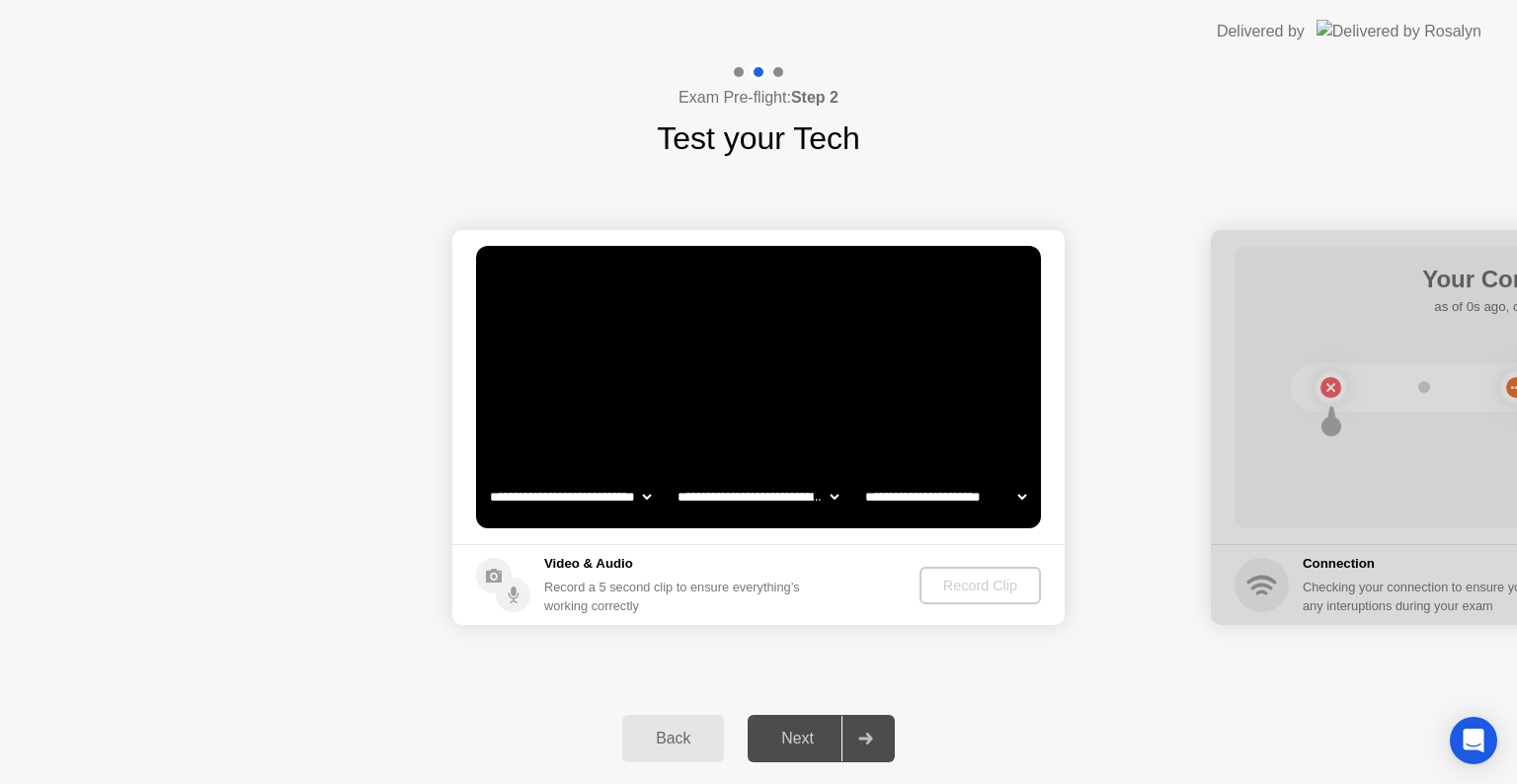 click on "**********" 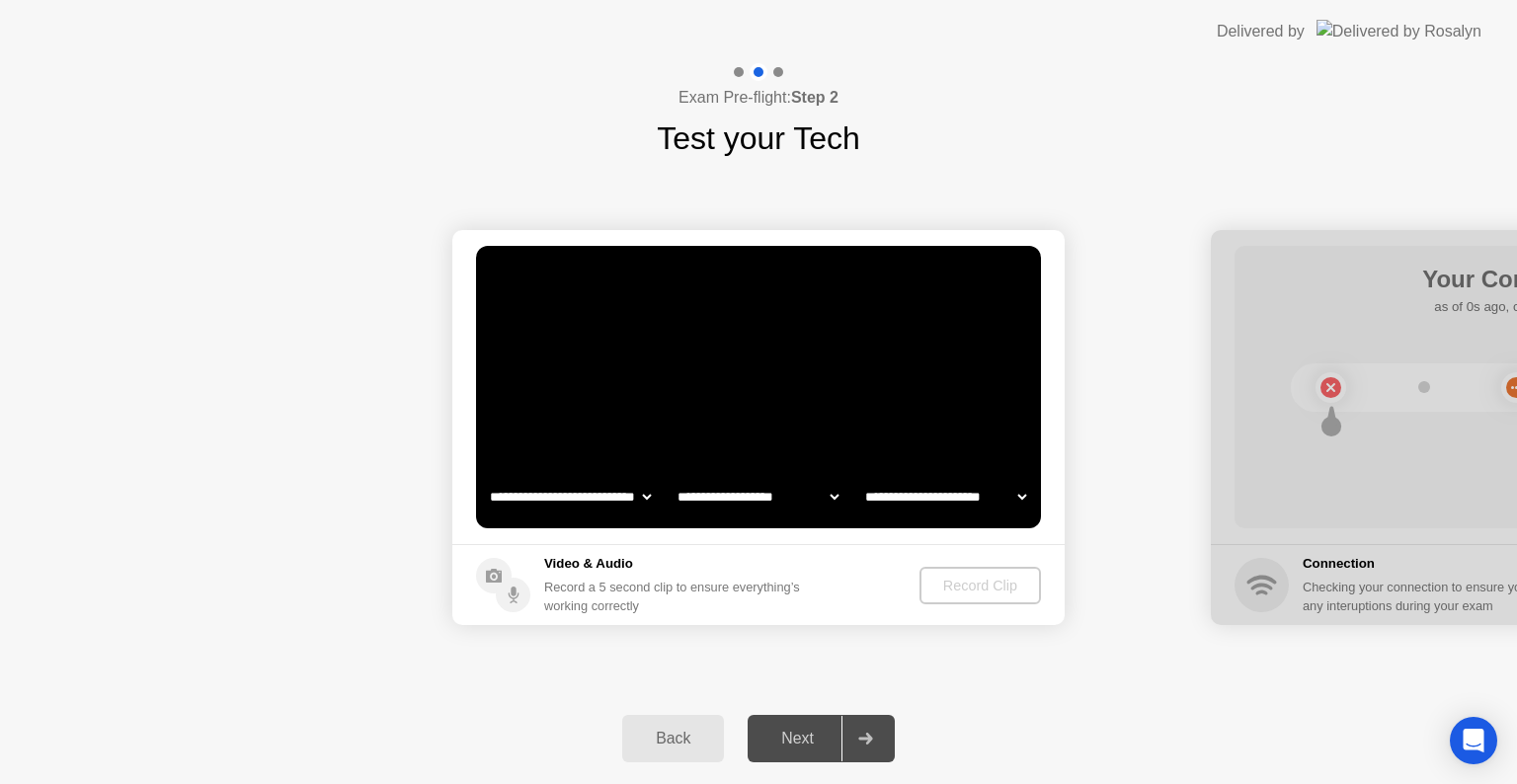 click on "**********" 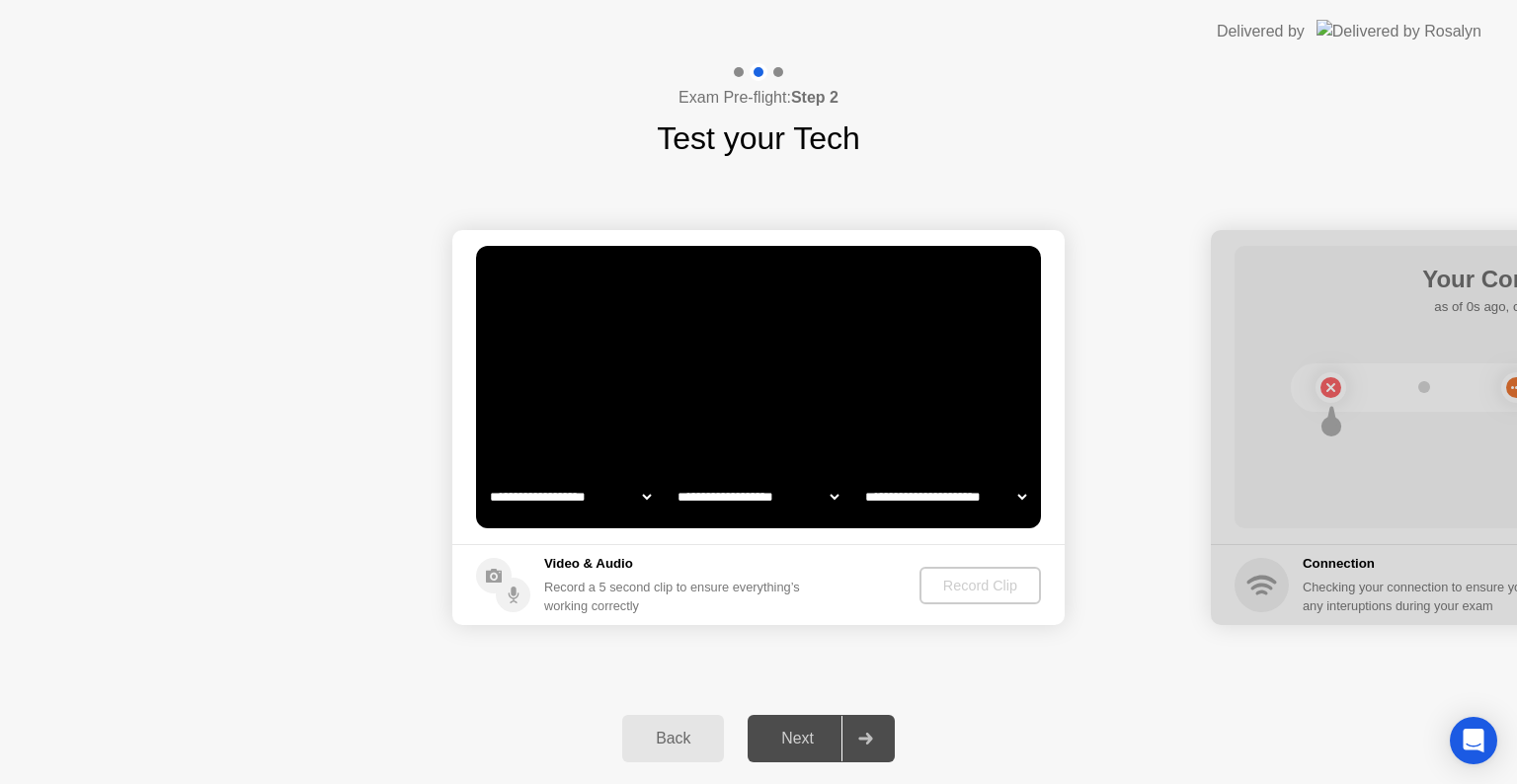 click on "**********" 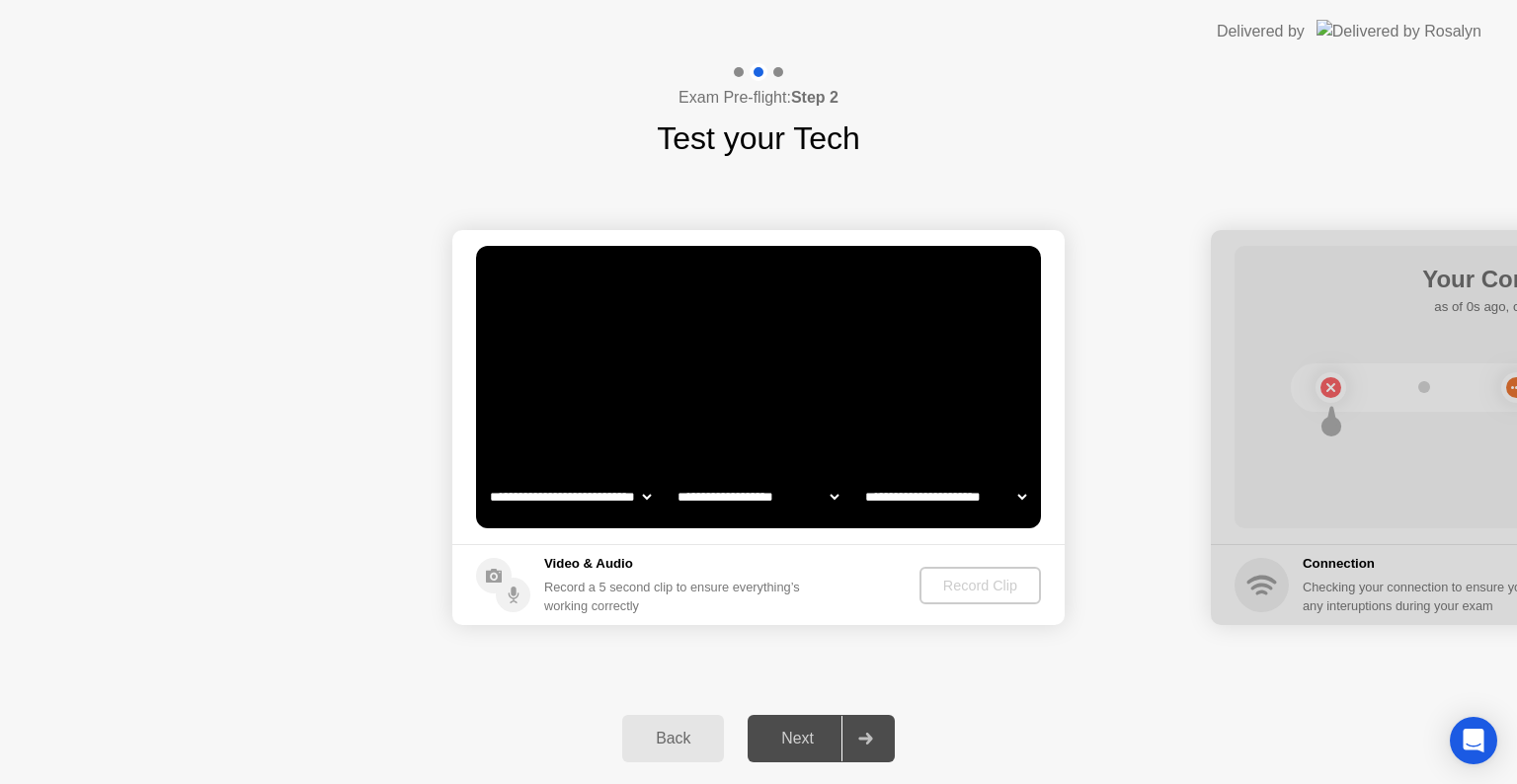 click on "**********" 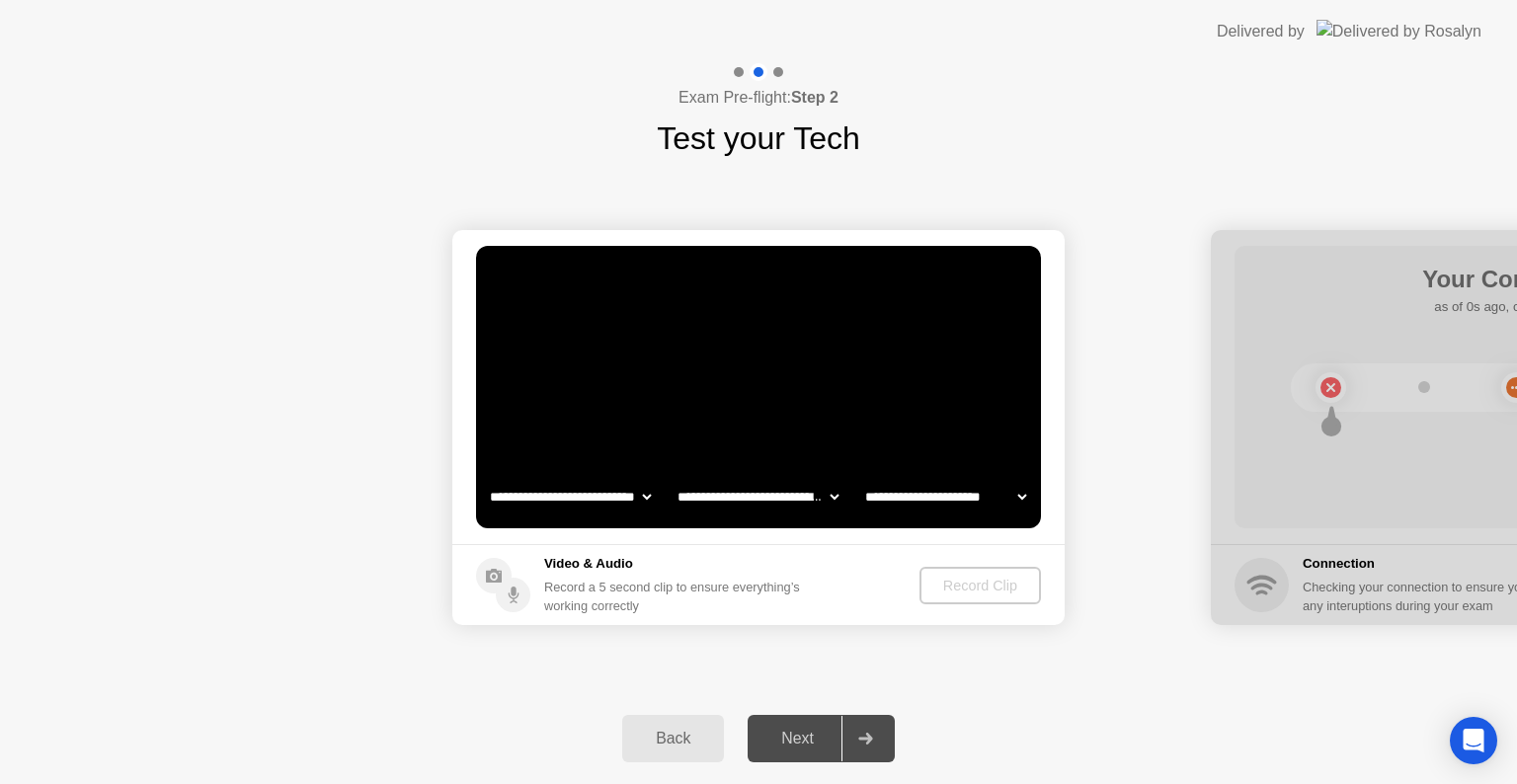 click on "**********" 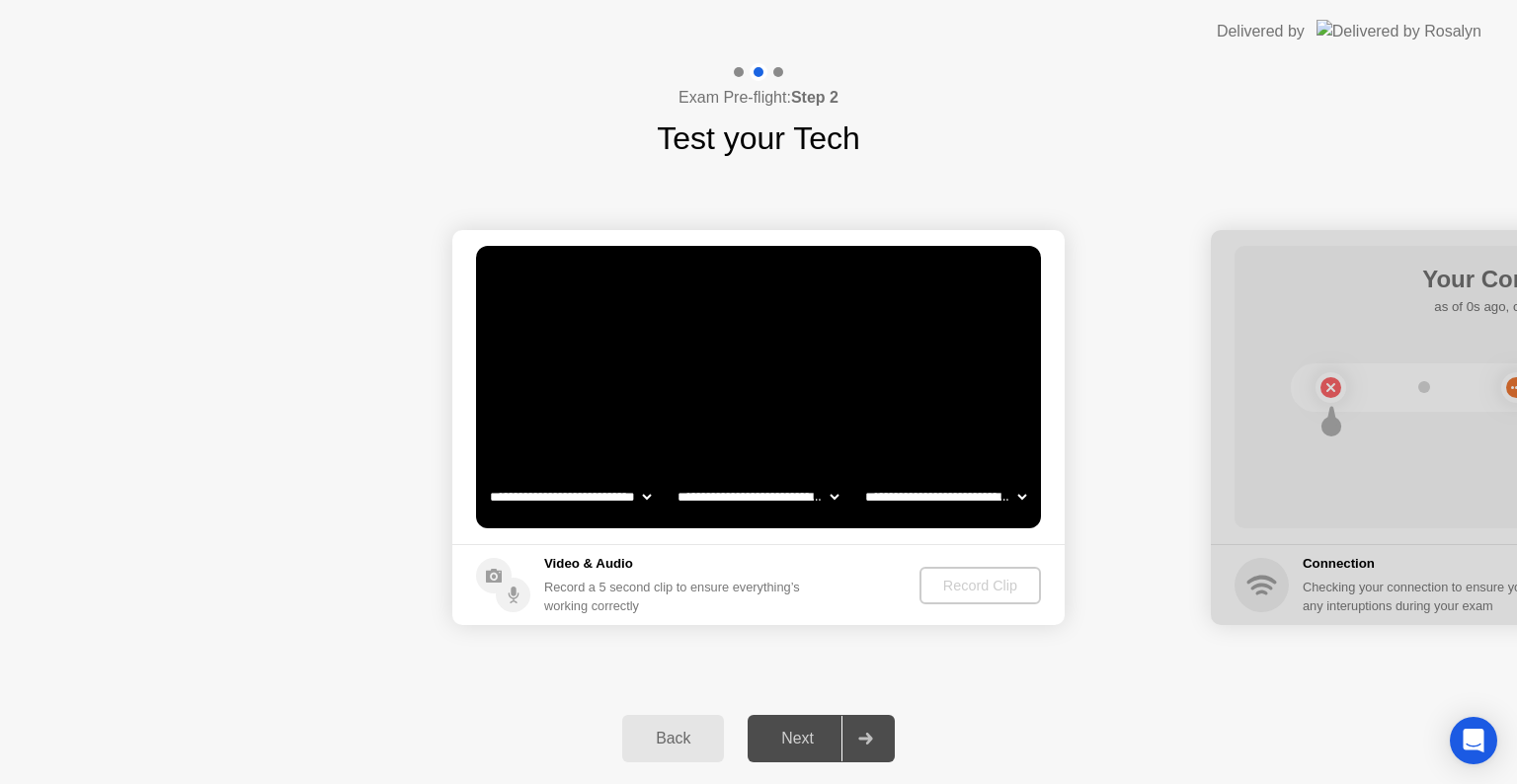 click on "**********" 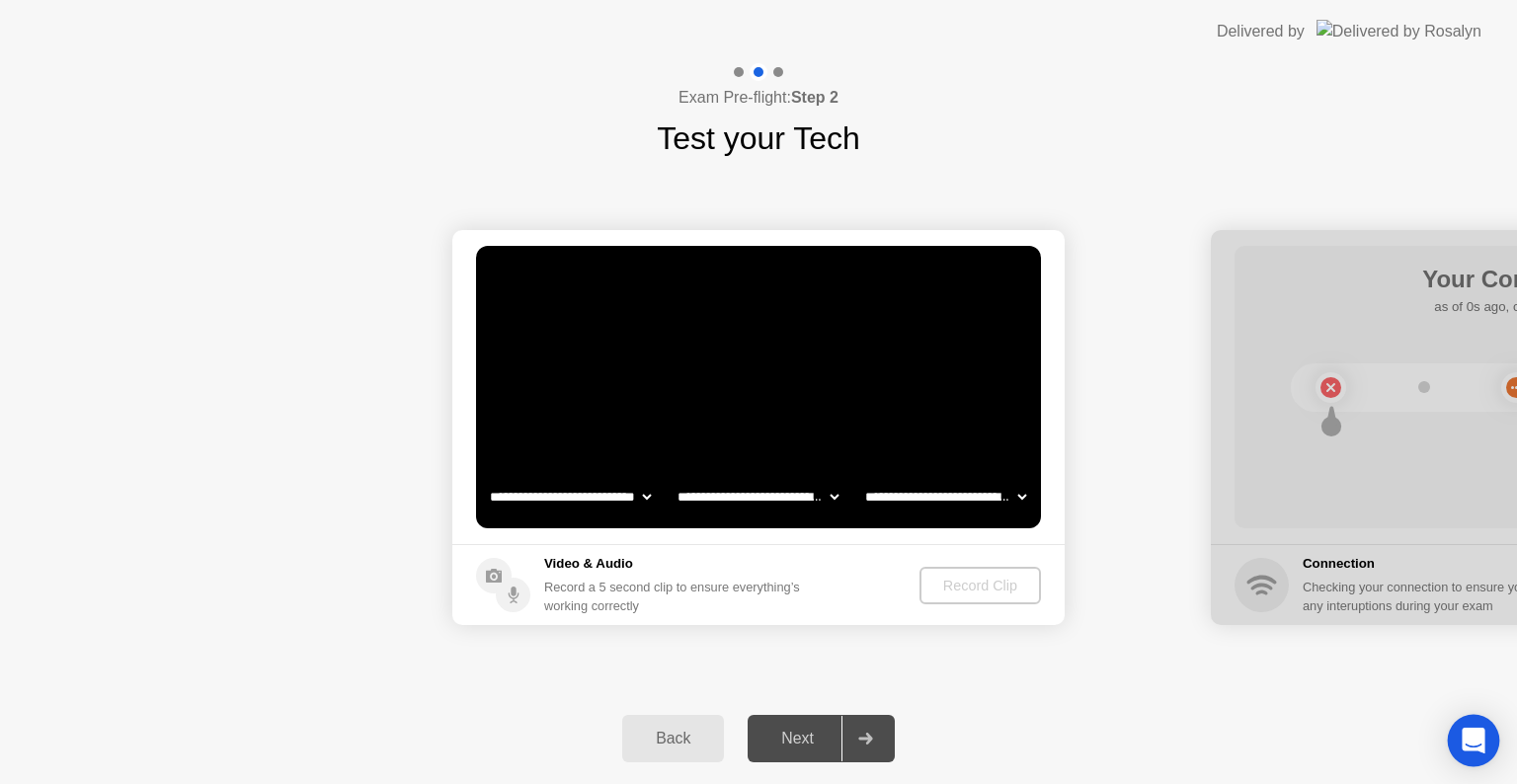 click 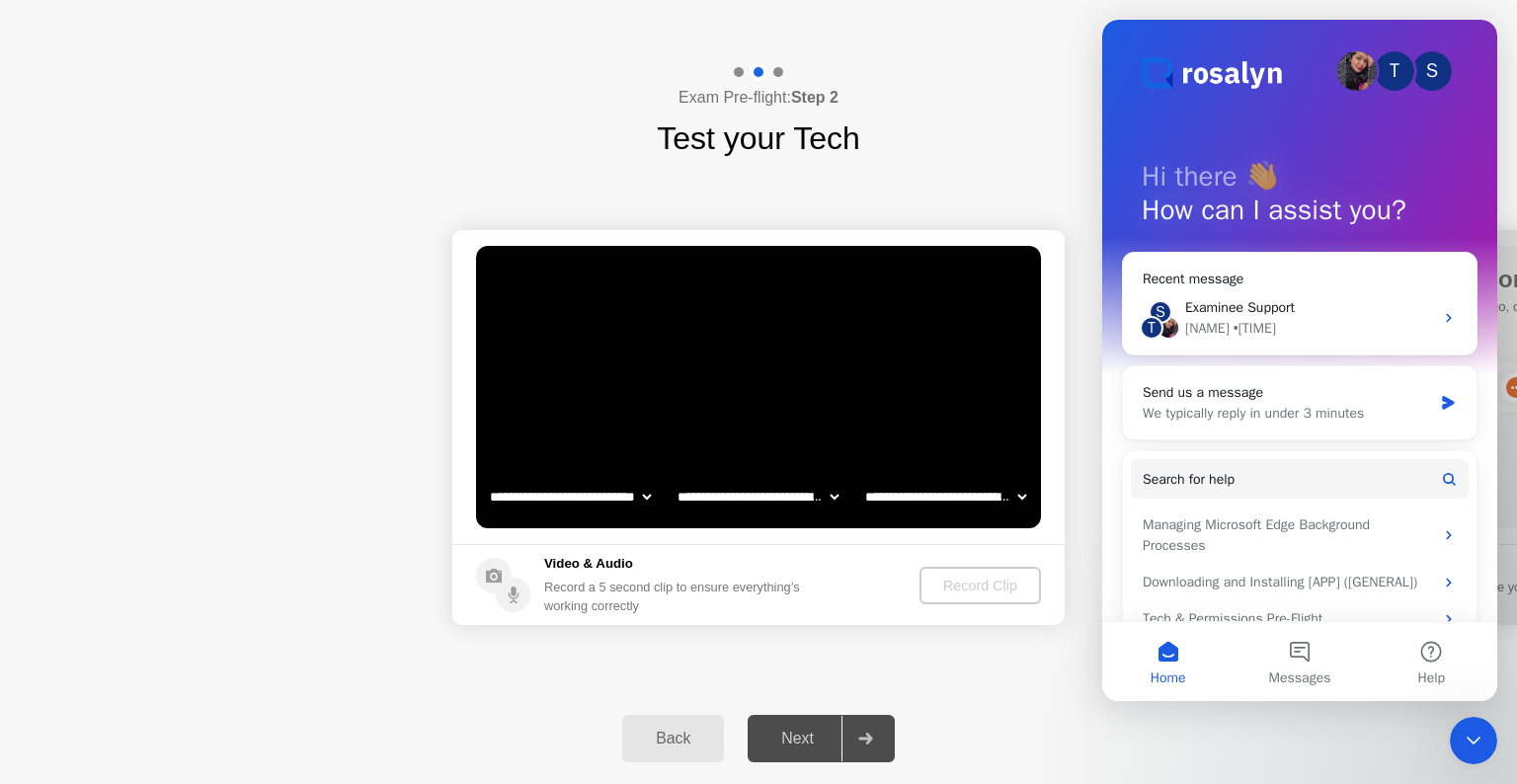 scroll, scrollTop: 0, scrollLeft: 0, axis: both 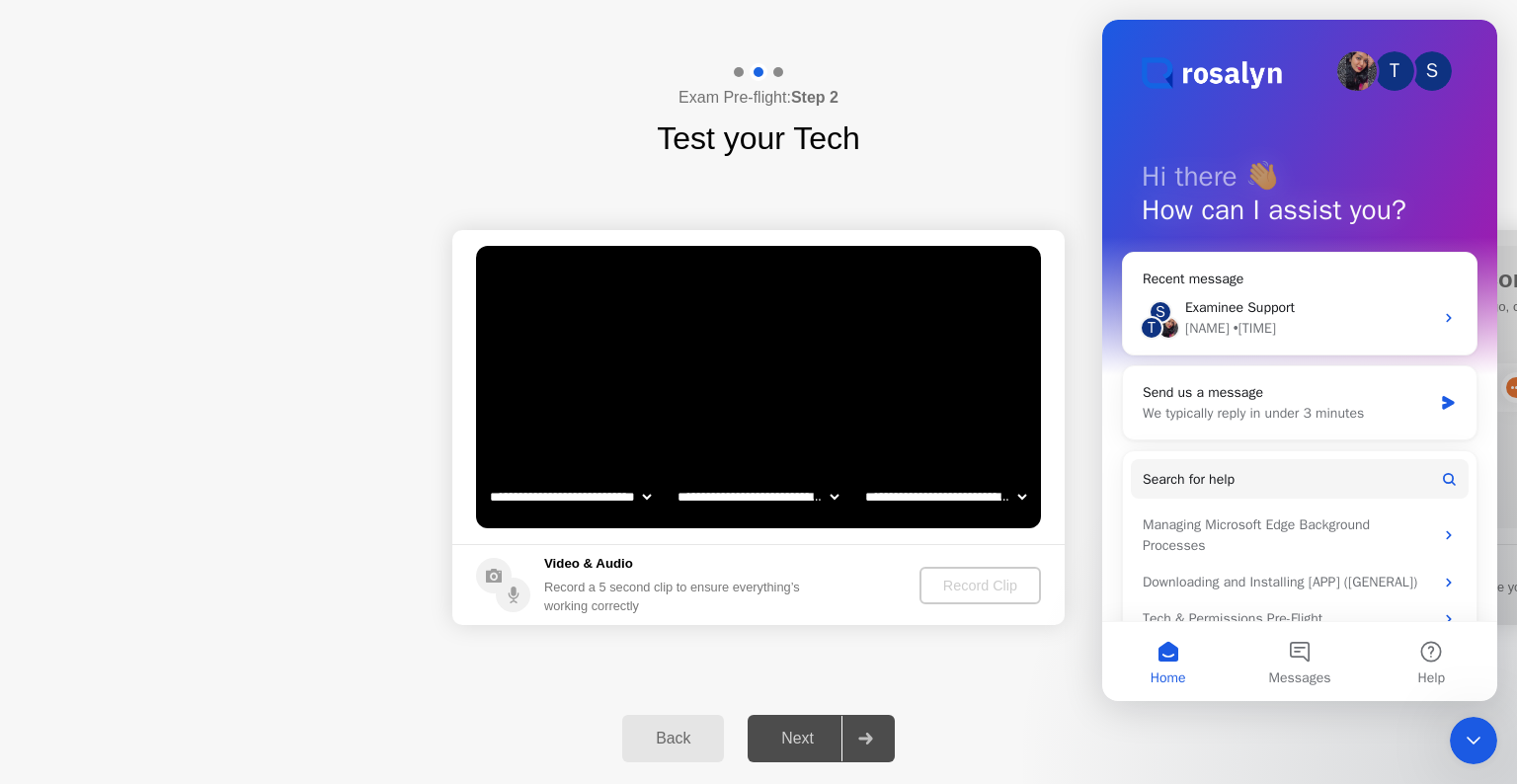click on "Video & Audio Record a 5 second clip to ensure everything’s working correctly Record Clip Your Connection as of 0s ago, checking in5s.. Connection Checking your connection to ensure you don’t experience any interuptions during your exam Your Displays as of 5s ago, checking in0s.. No Displays Detected Thank you for not using an additional monitor  You can proceed to the next step.  Displays During your exam, only one display is permitted Your Computer Setup 0 Configurations  as of 5s ago, checking in0s..  No Configurations Detected  Configurations 4 Apps" 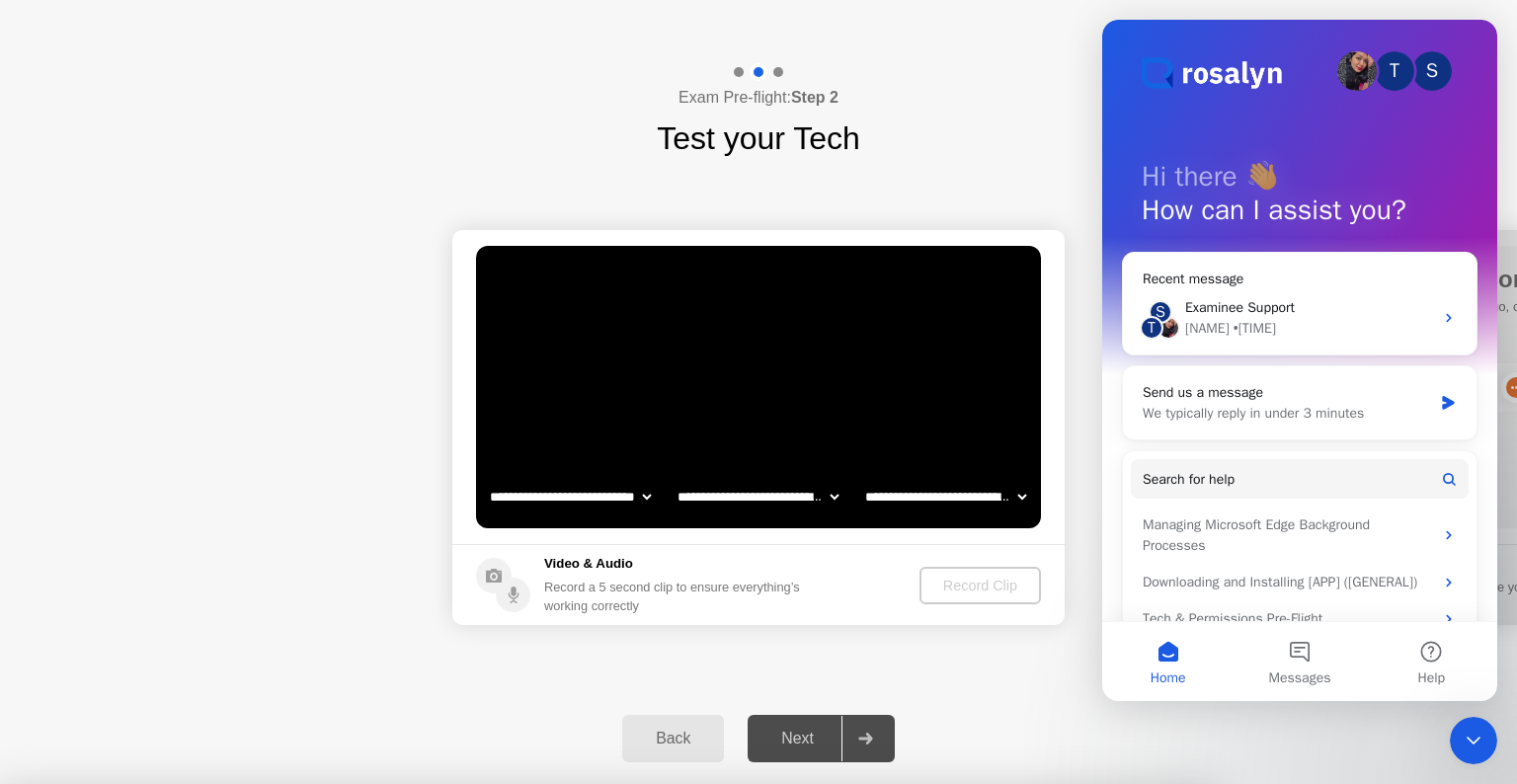 click on "Yes" at bounding box center (559, 896) 